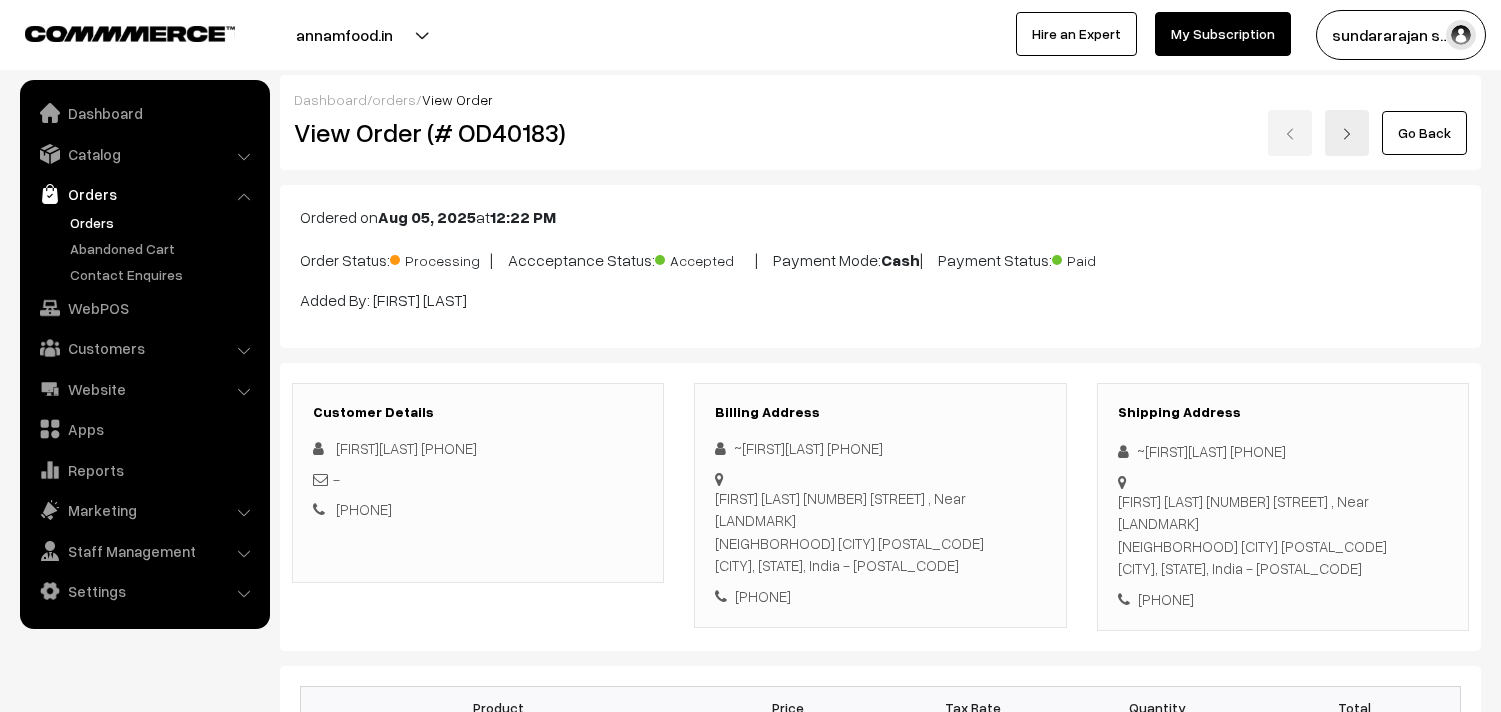scroll, scrollTop: 1111, scrollLeft: 0, axis: vertical 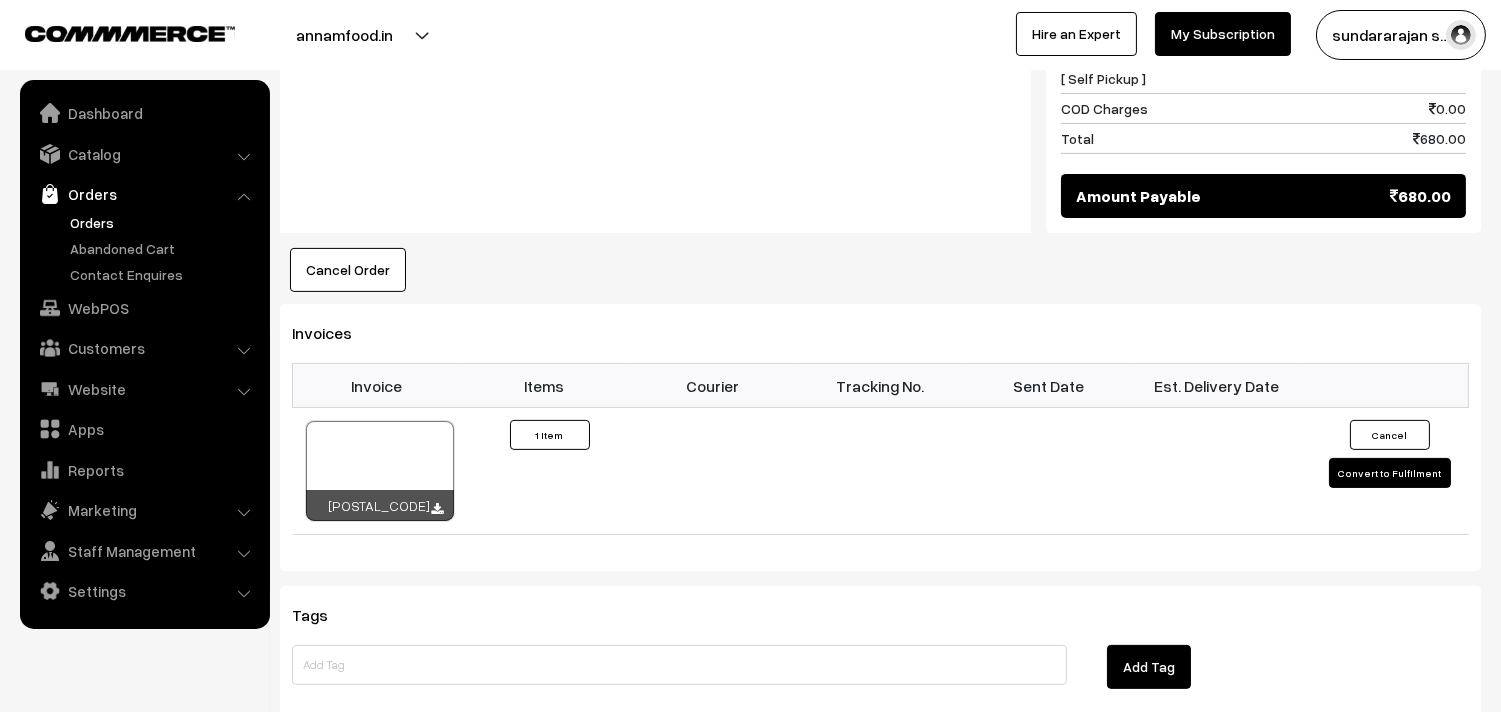 click on "Orders" at bounding box center [164, 222] 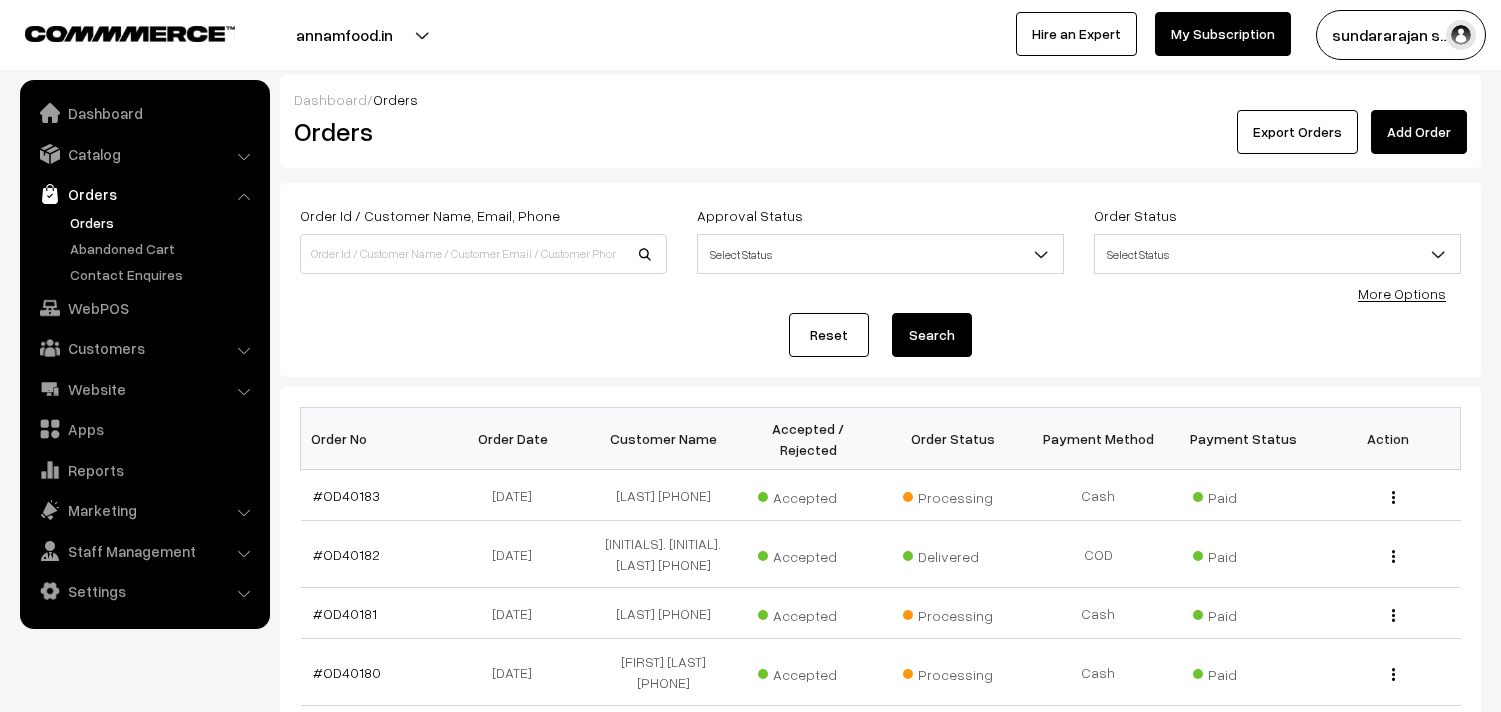 scroll, scrollTop: 0, scrollLeft: 0, axis: both 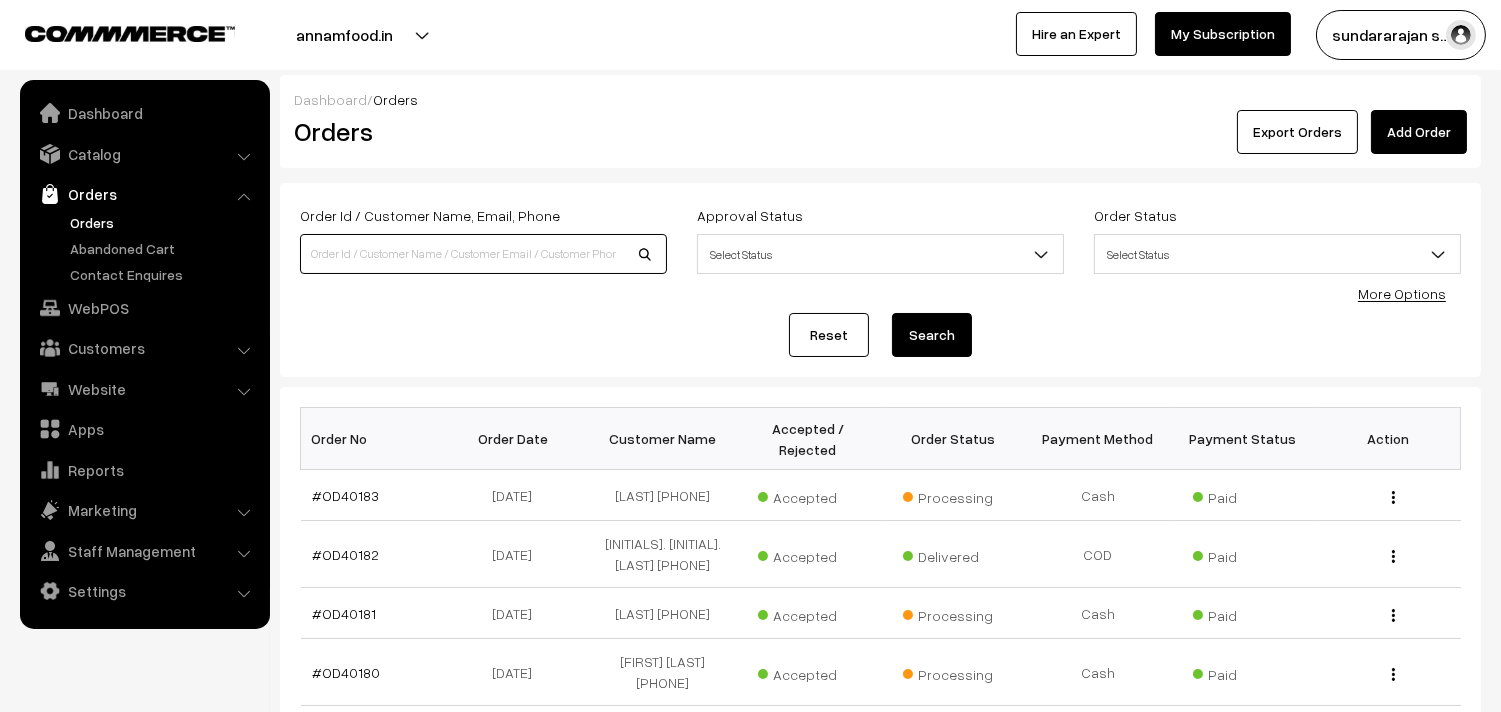 click at bounding box center [483, 254] 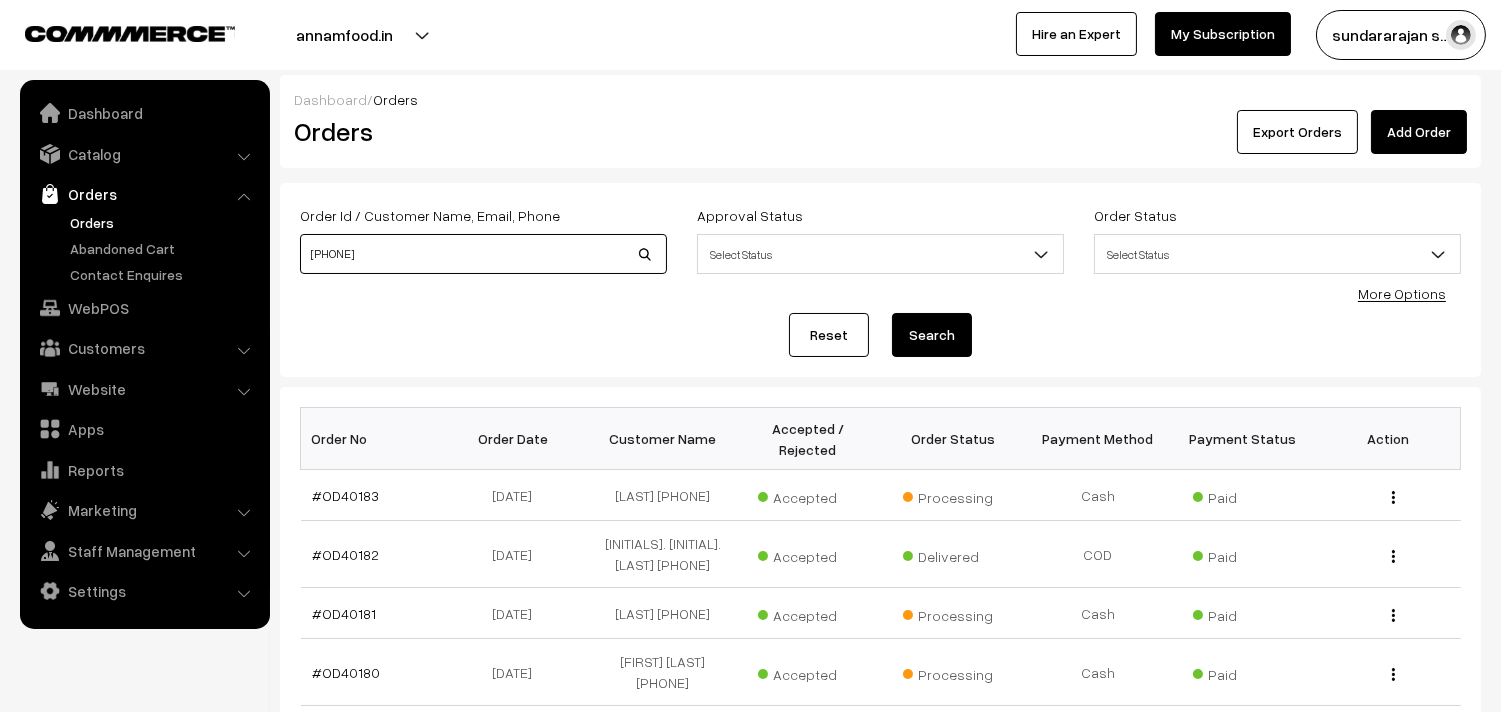 type on "[PHONE]" 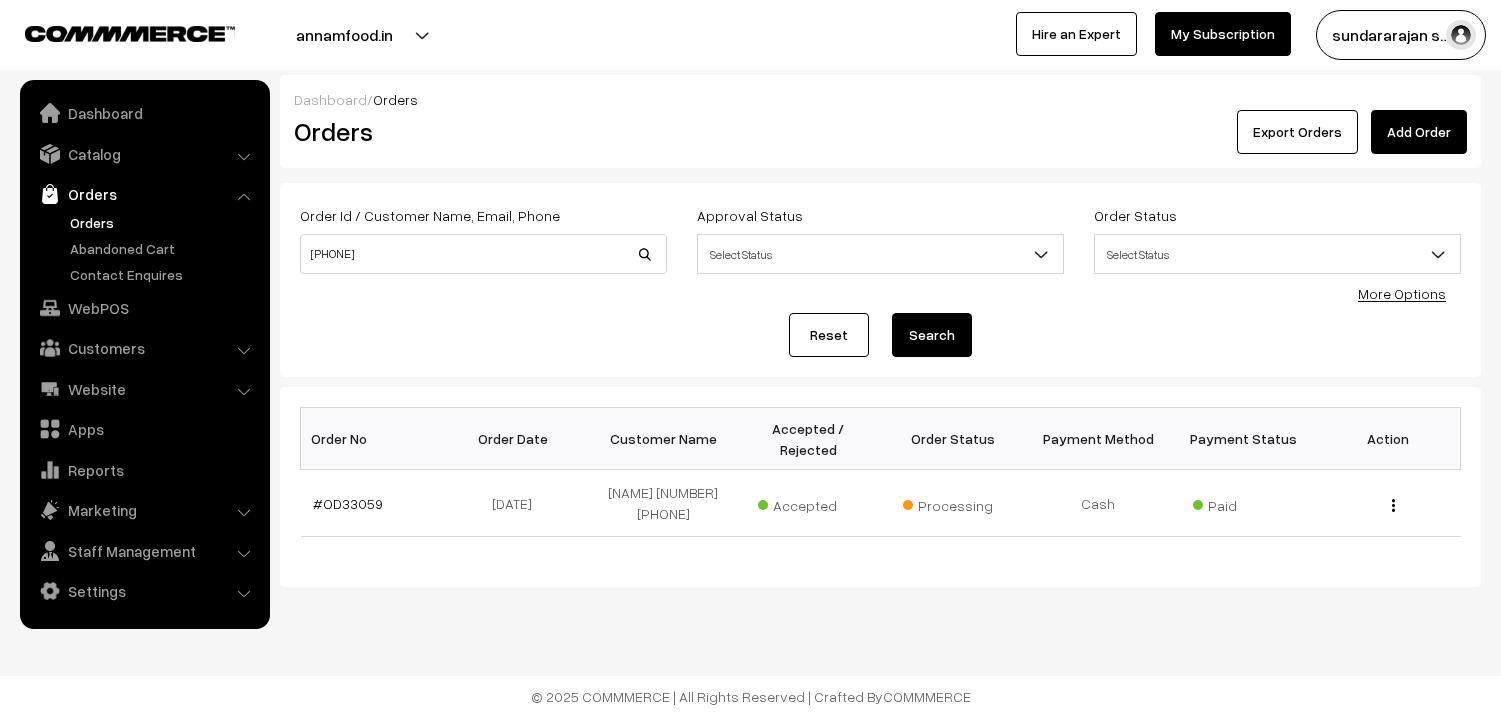 scroll, scrollTop: 0, scrollLeft: 0, axis: both 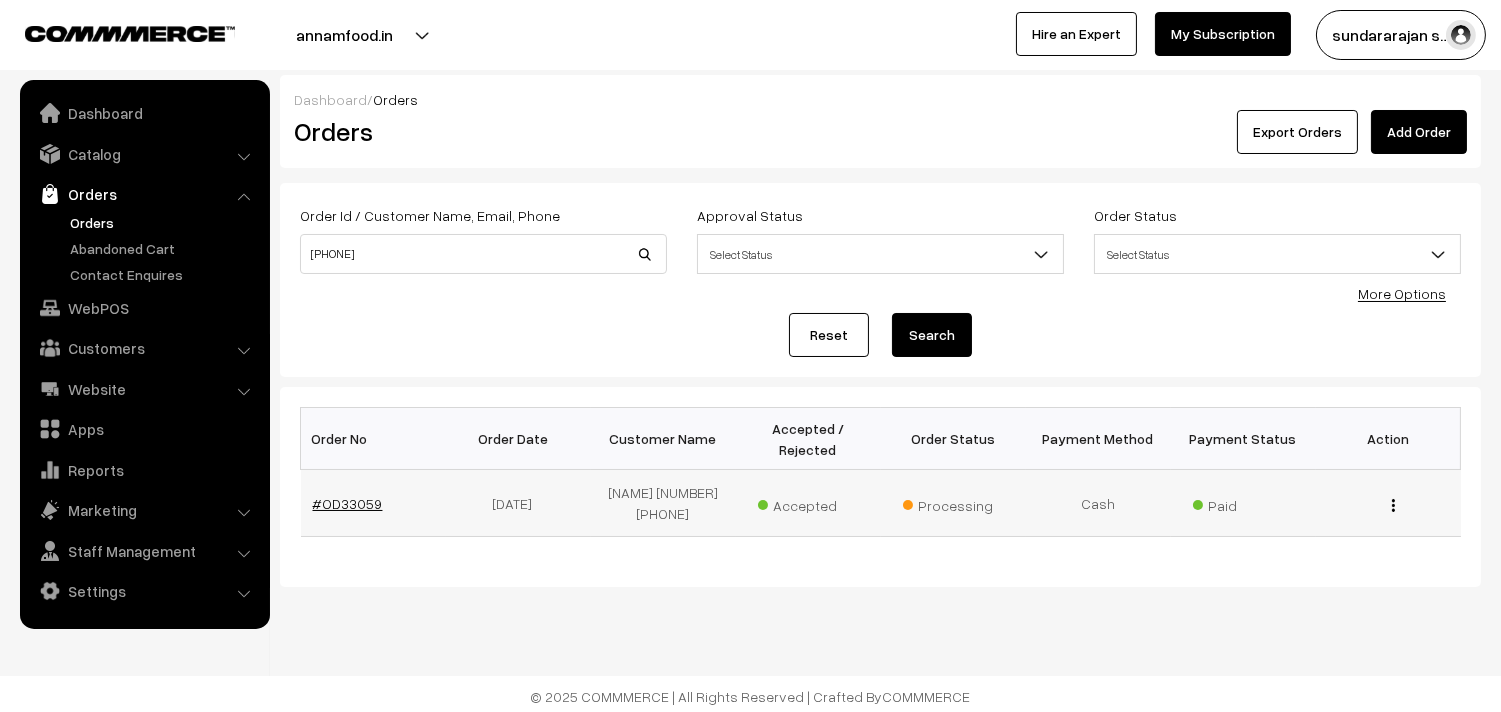click on "#OD33059" at bounding box center [348, 503] 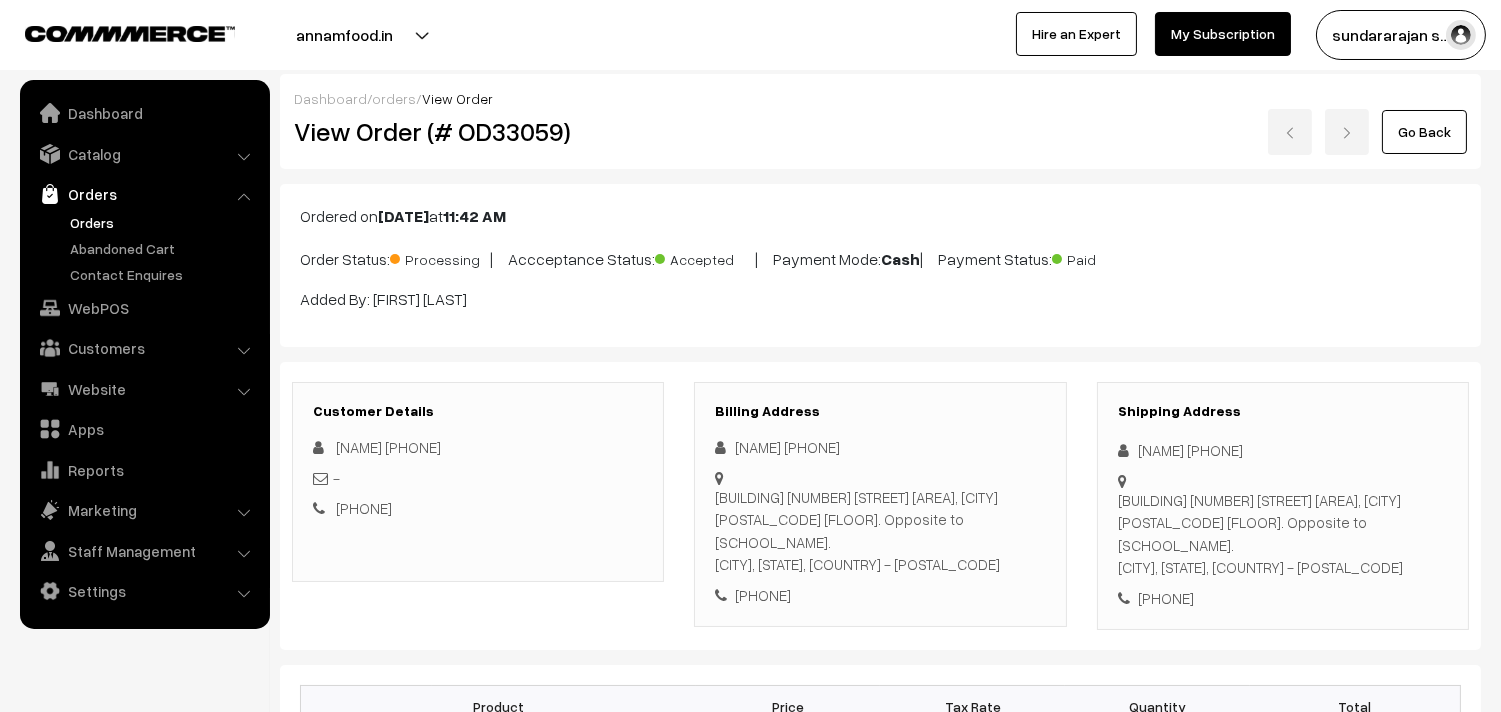 scroll, scrollTop: 0, scrollLeft: 0, axis: both 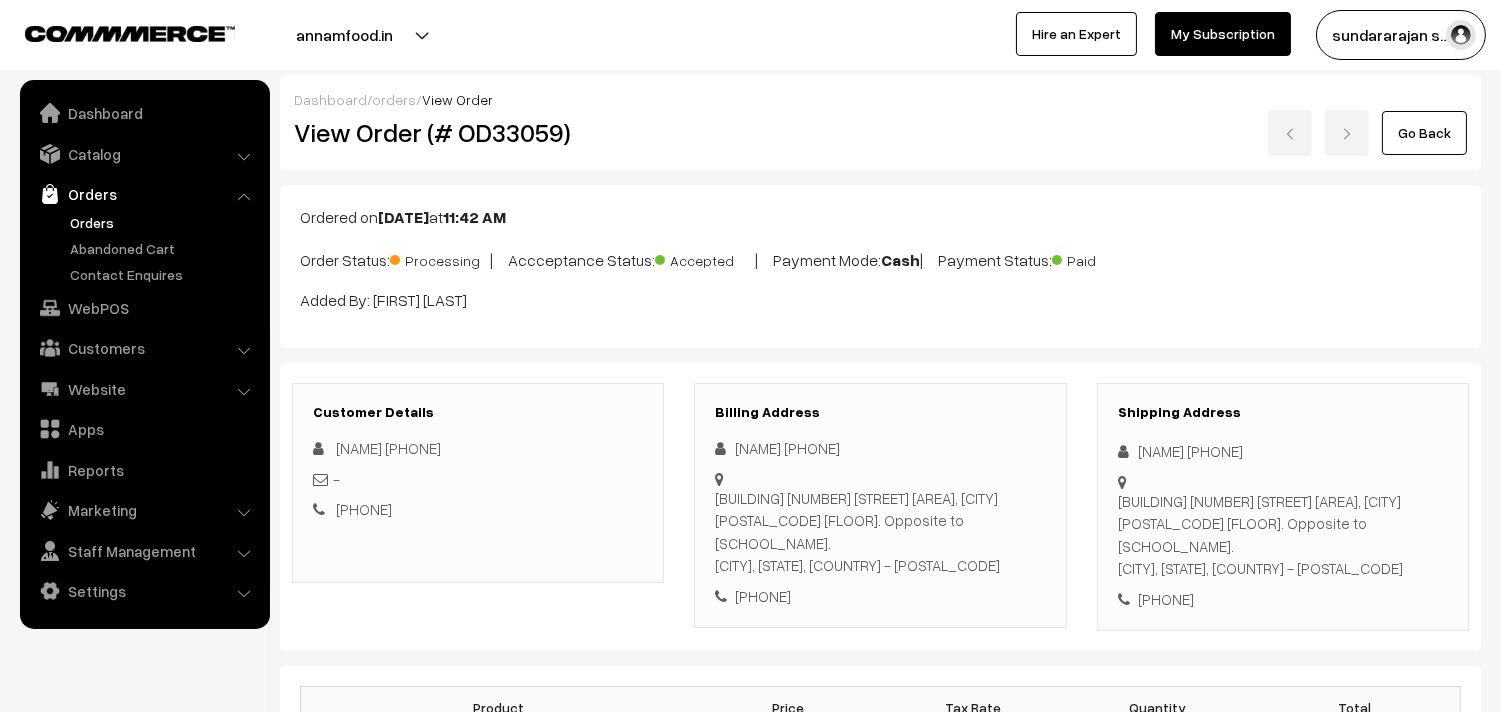 click on "+91 9884688110" at bounding box center [880, 596] 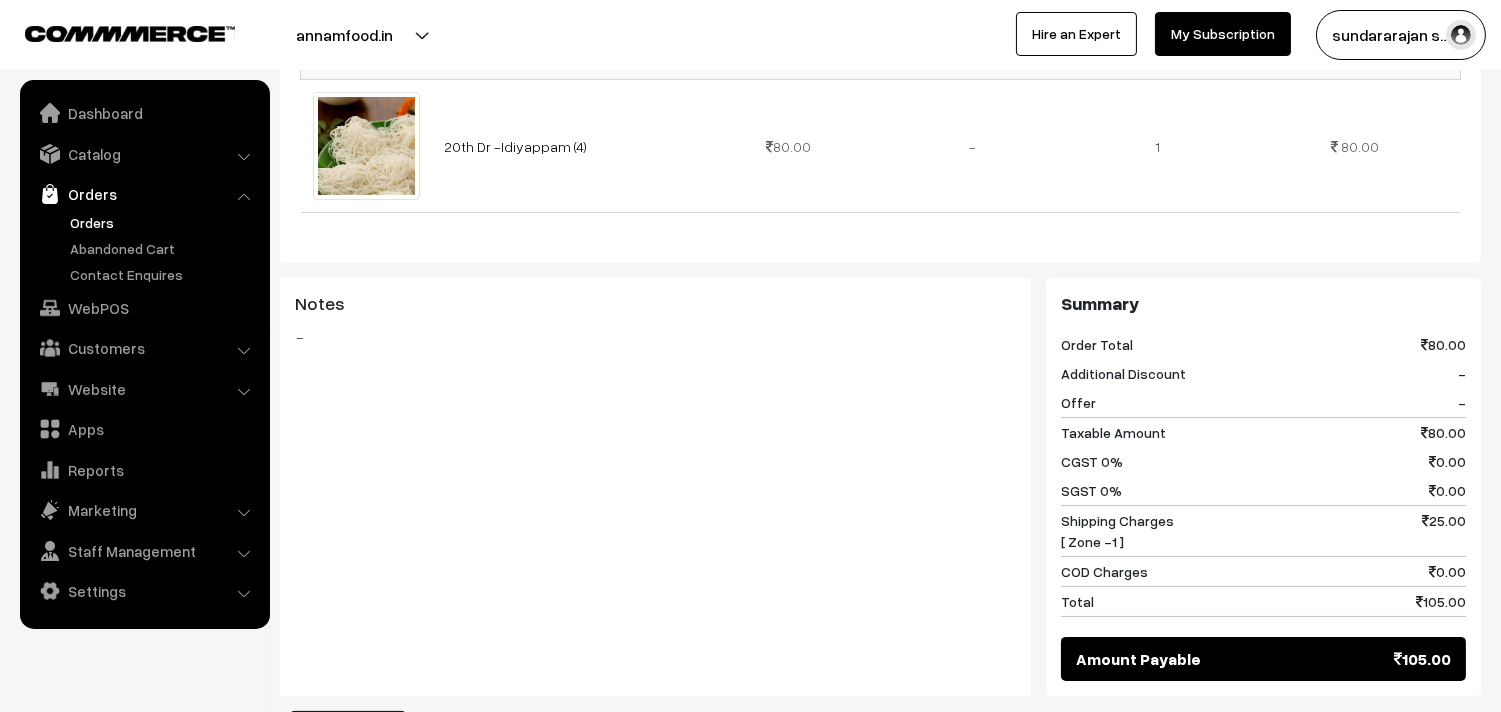 scroll, scrollTop: 666, scrollLeft: 0, axis: vertical 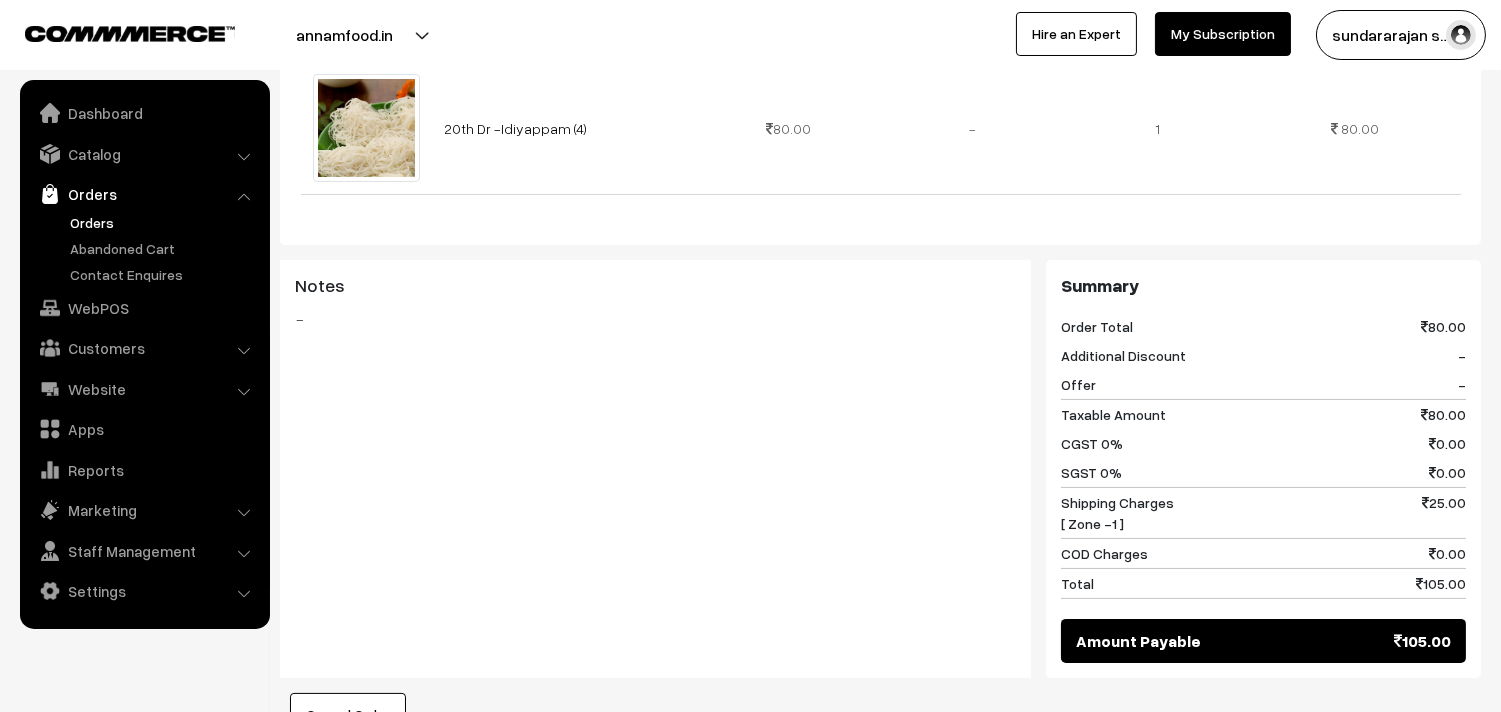 click on "Orders" at bounding box center [164, 222] 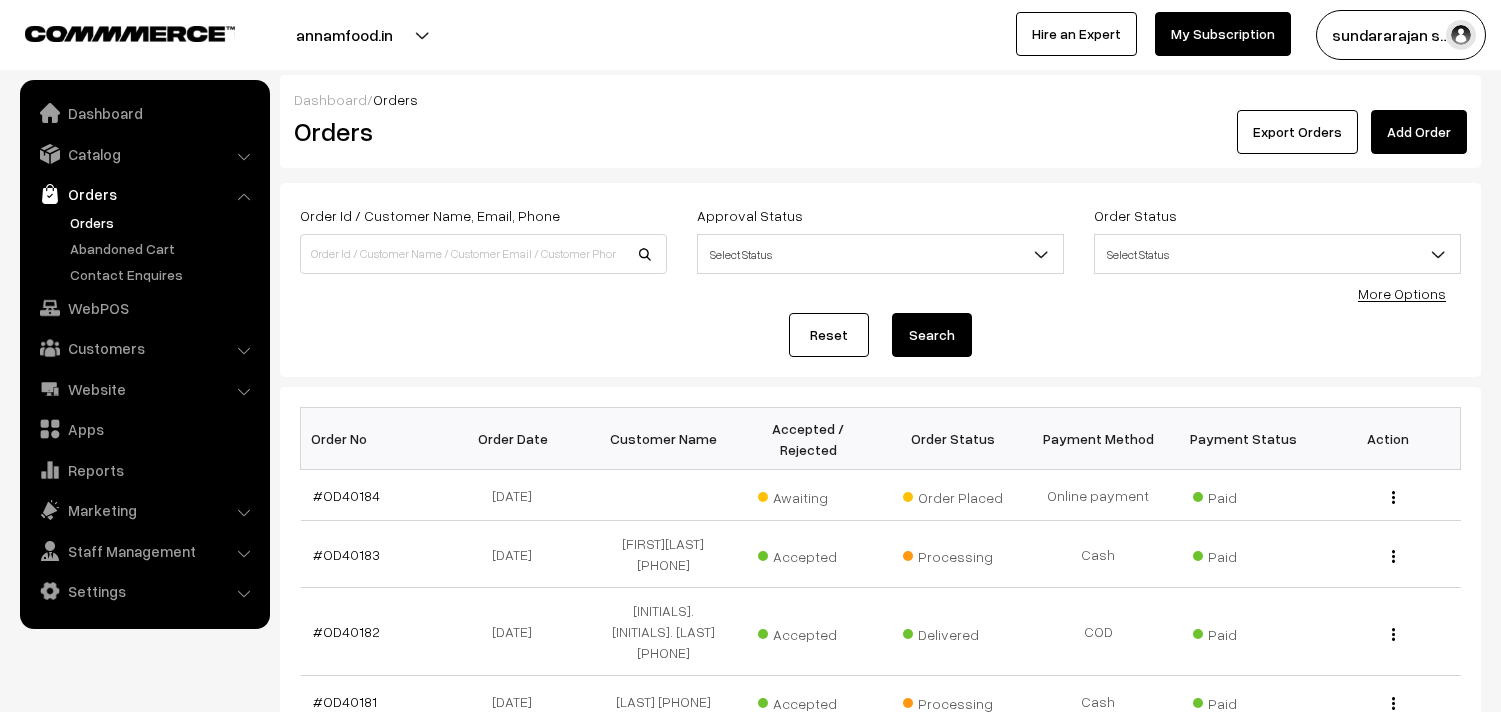scroll, scrollTop: 0, scrollLeft: 0, axis: both 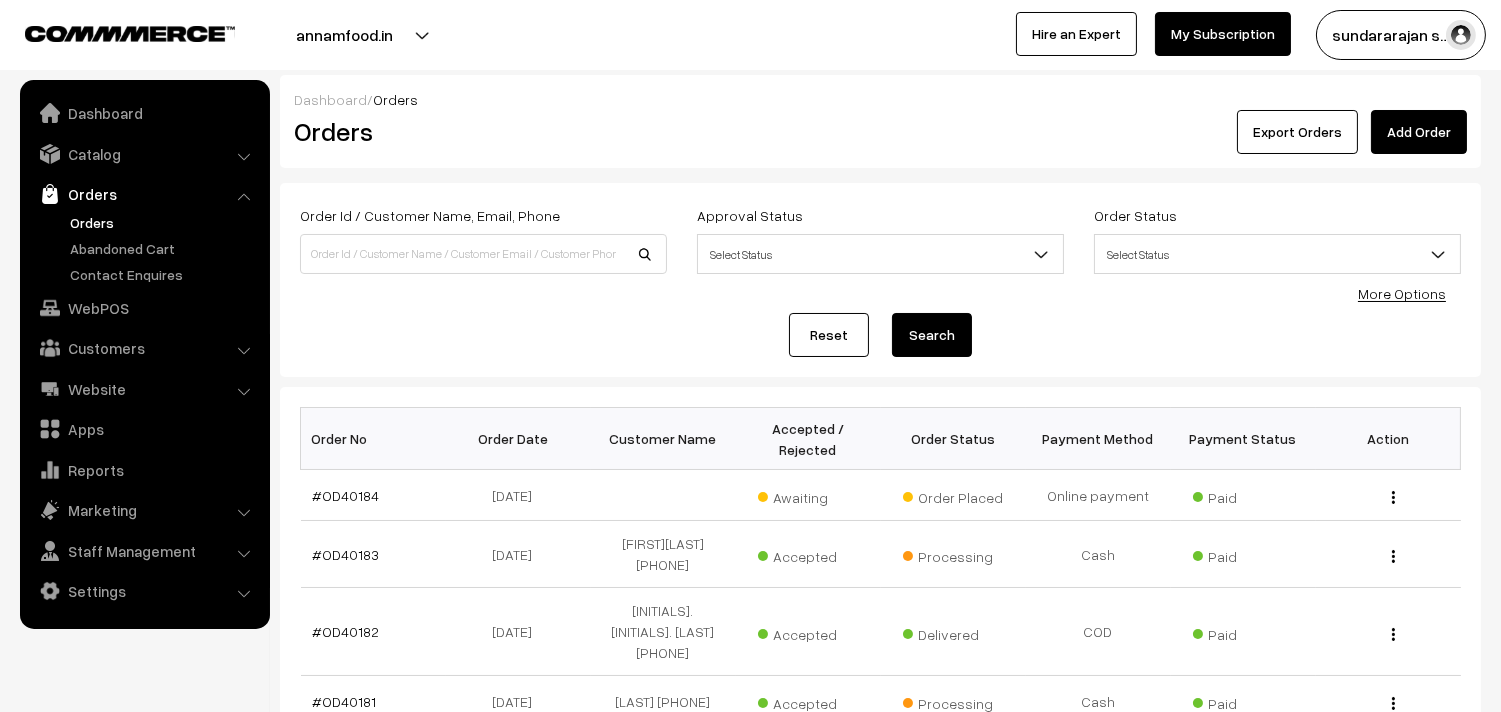 click on "Orders" at bounding box center (164, 222) 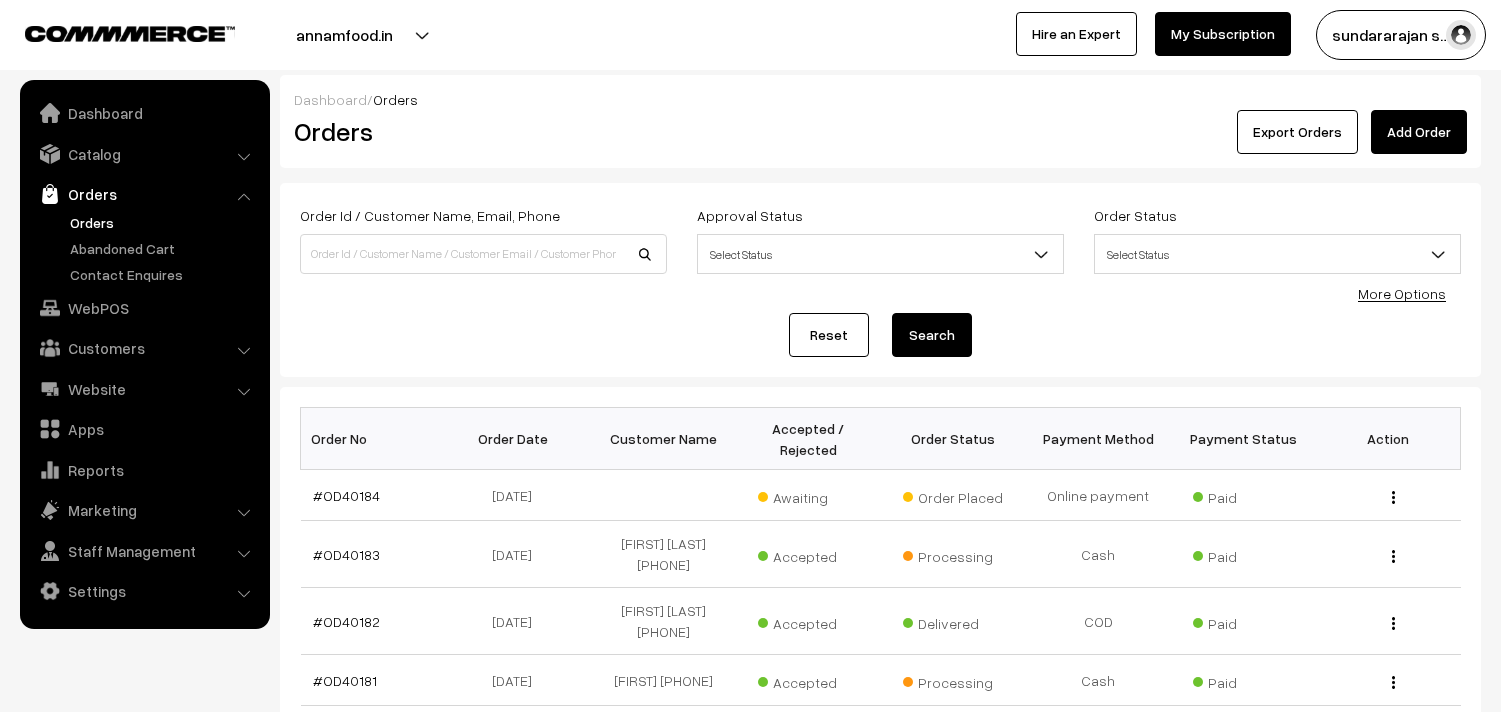 scroll, scrollTop: 0, scrollLeft: 0, axis: both 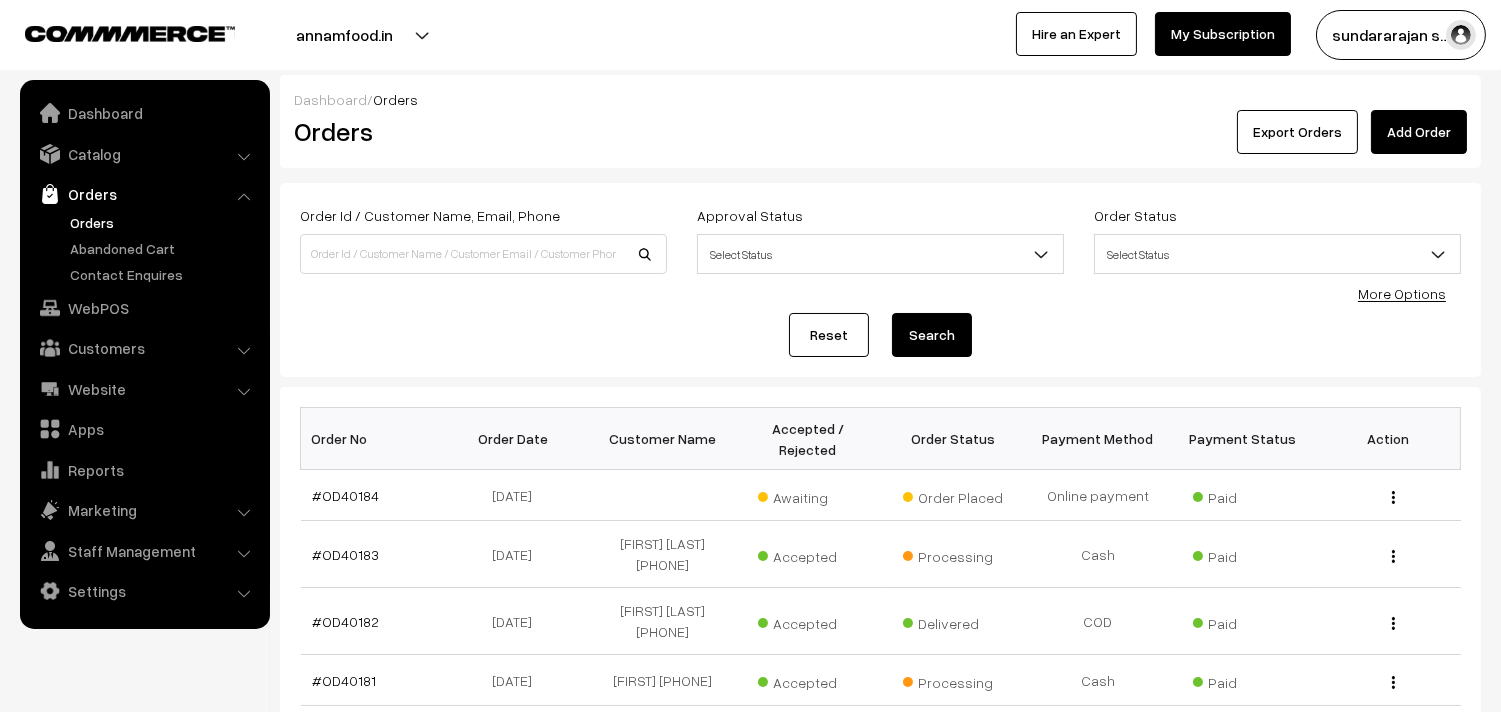click on "Orders" at bounding box center (164, 222) 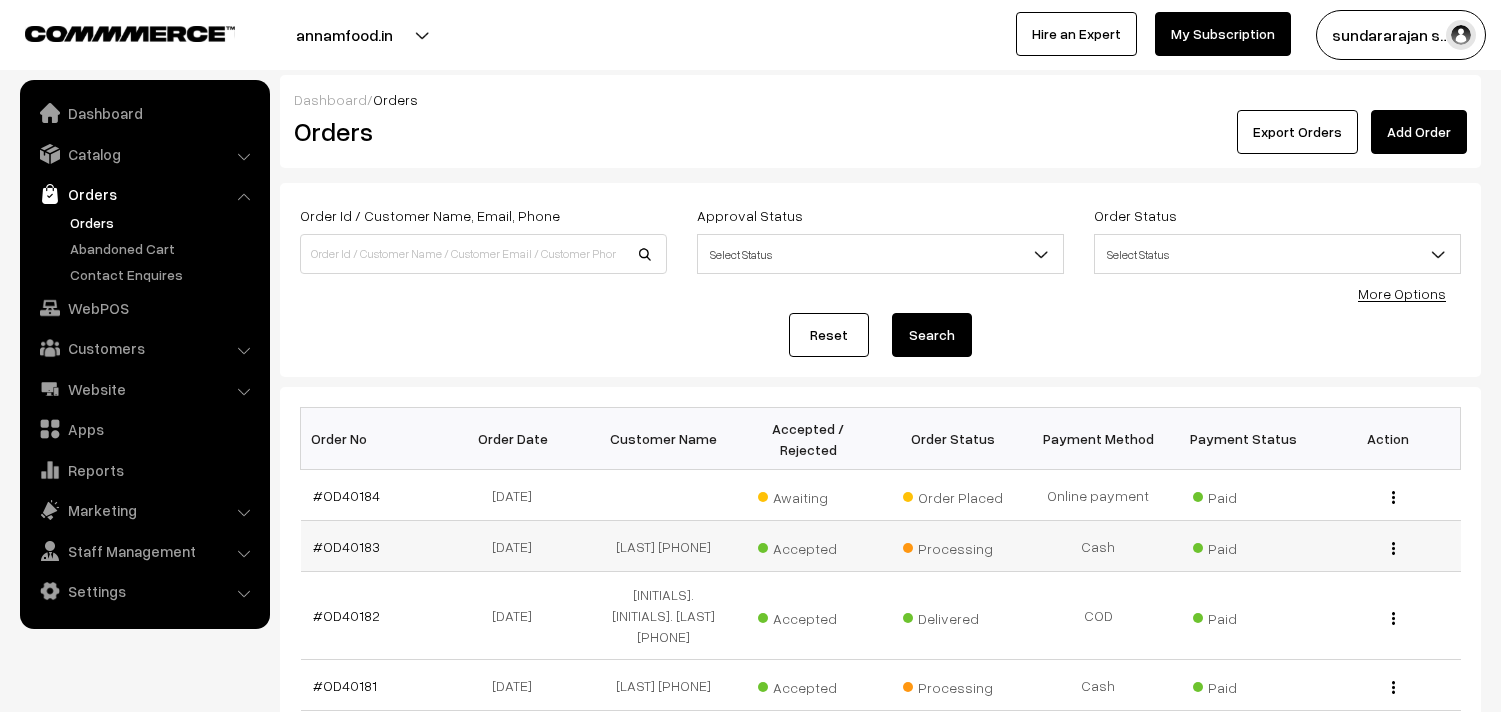 scroll, scrollTop: 0, scrollLeft: 0, axis: both 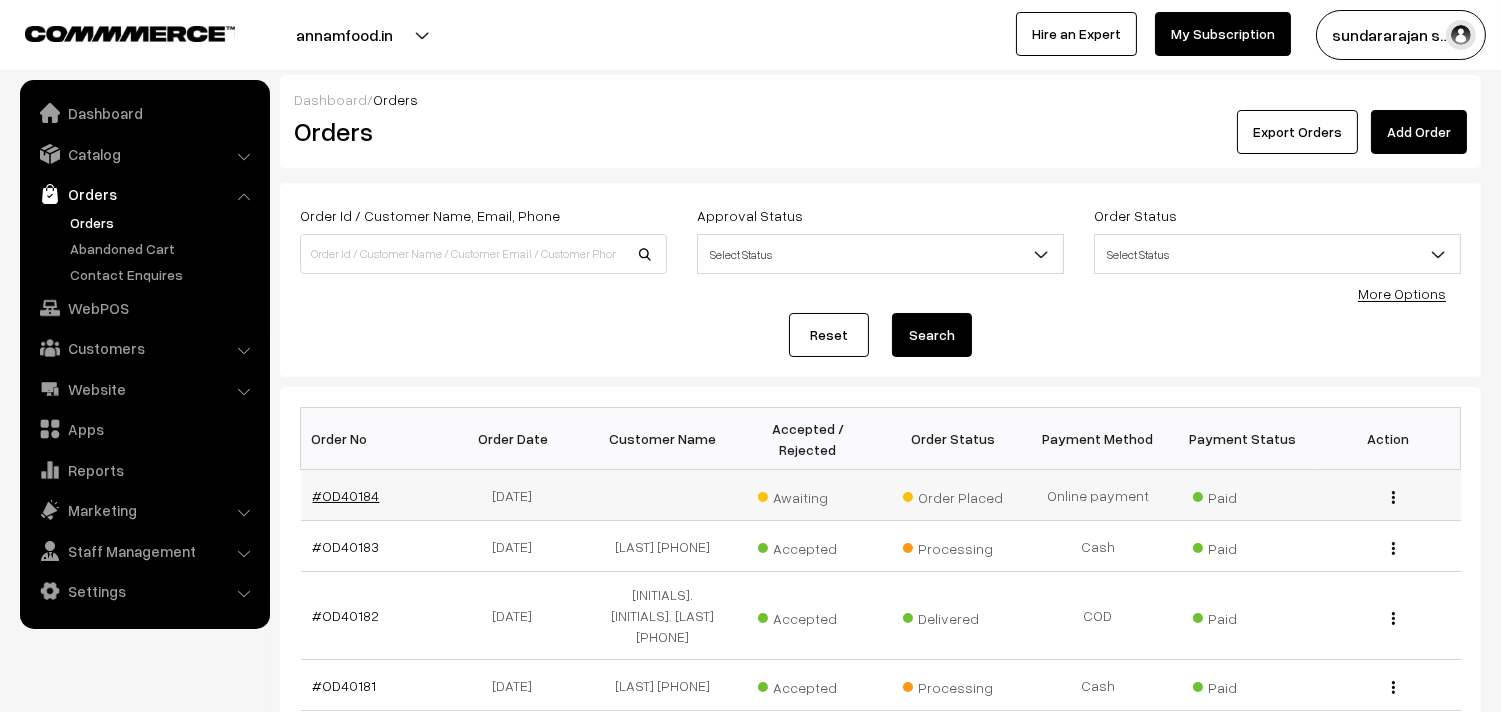 click on "#OD40184" at bounding box center (346, 495) 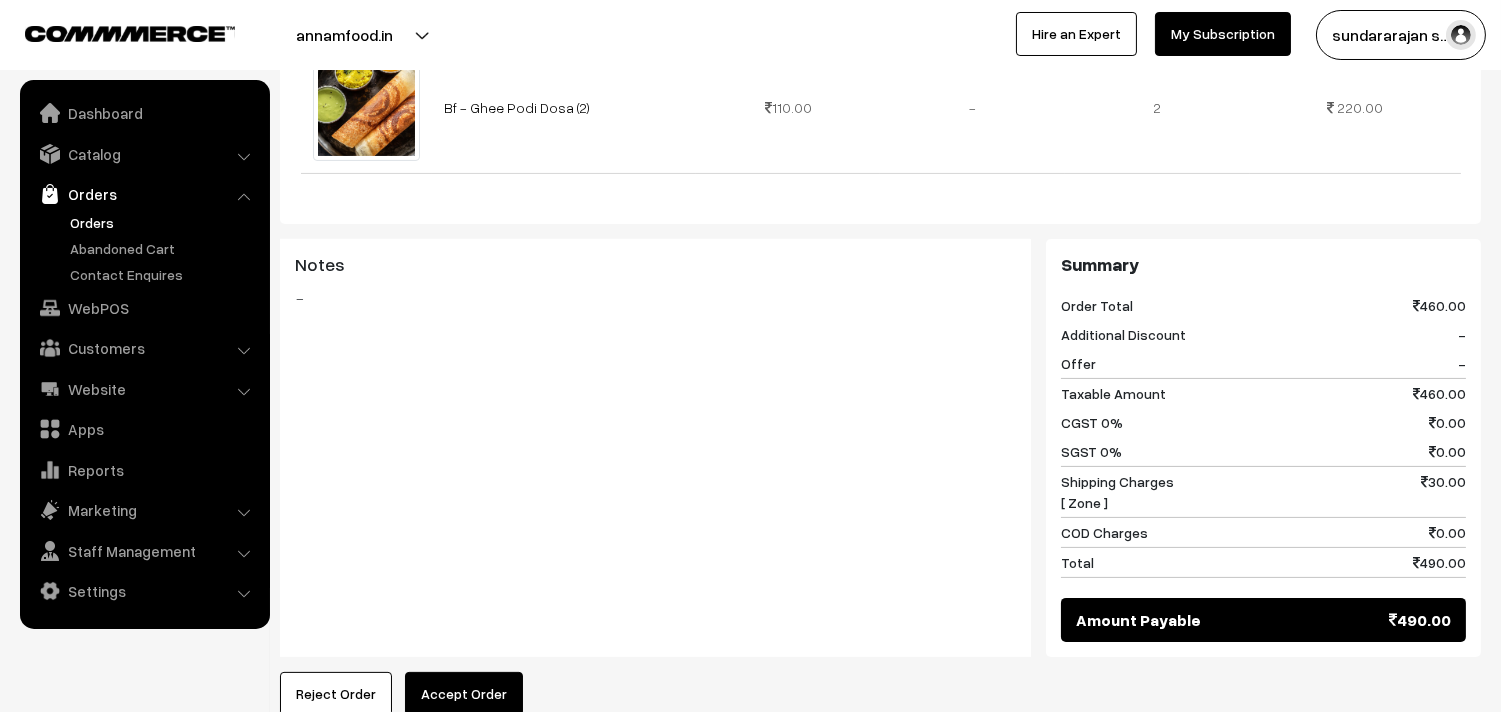 click on "Accept Order" at bounding box center (464, 694) 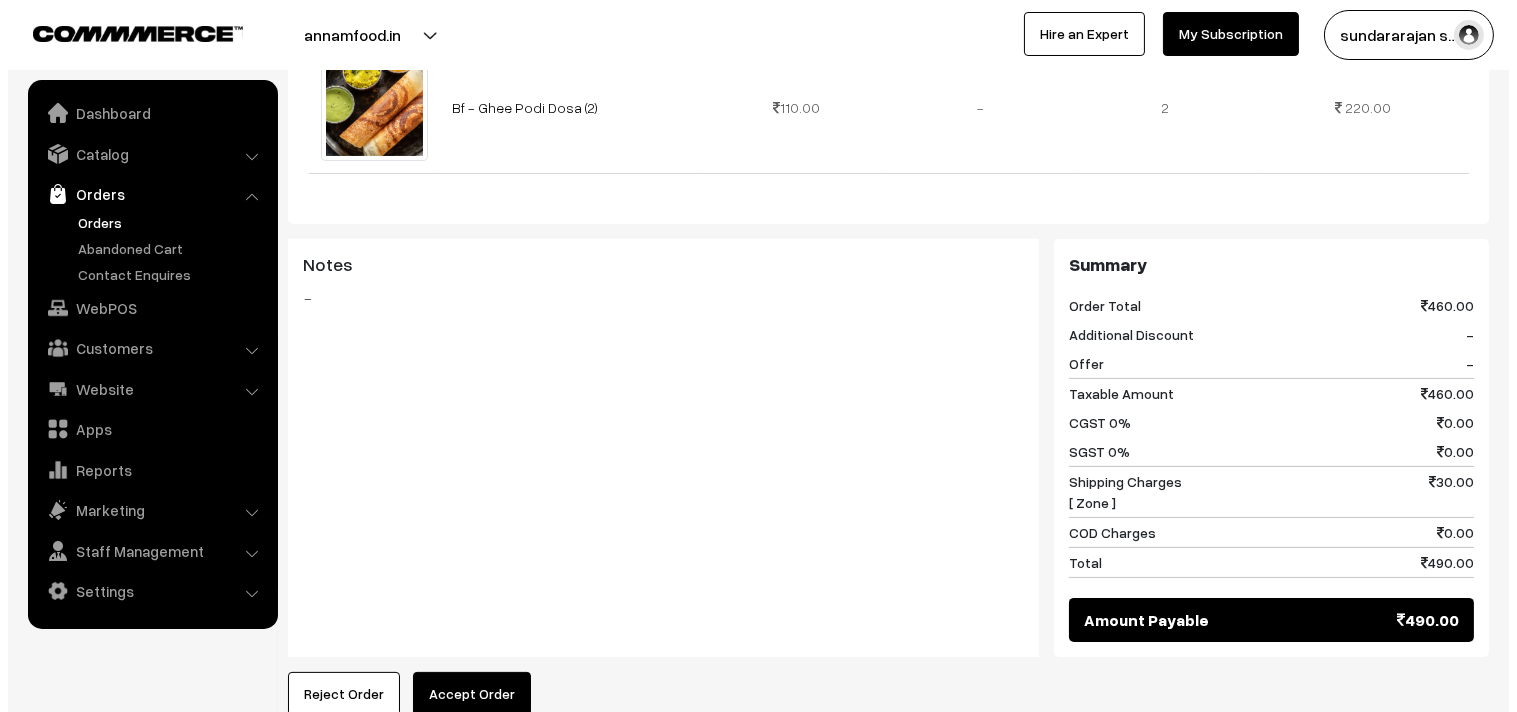 scroll, scrollTop: 890, scrollLeft: 0, axis: vertical 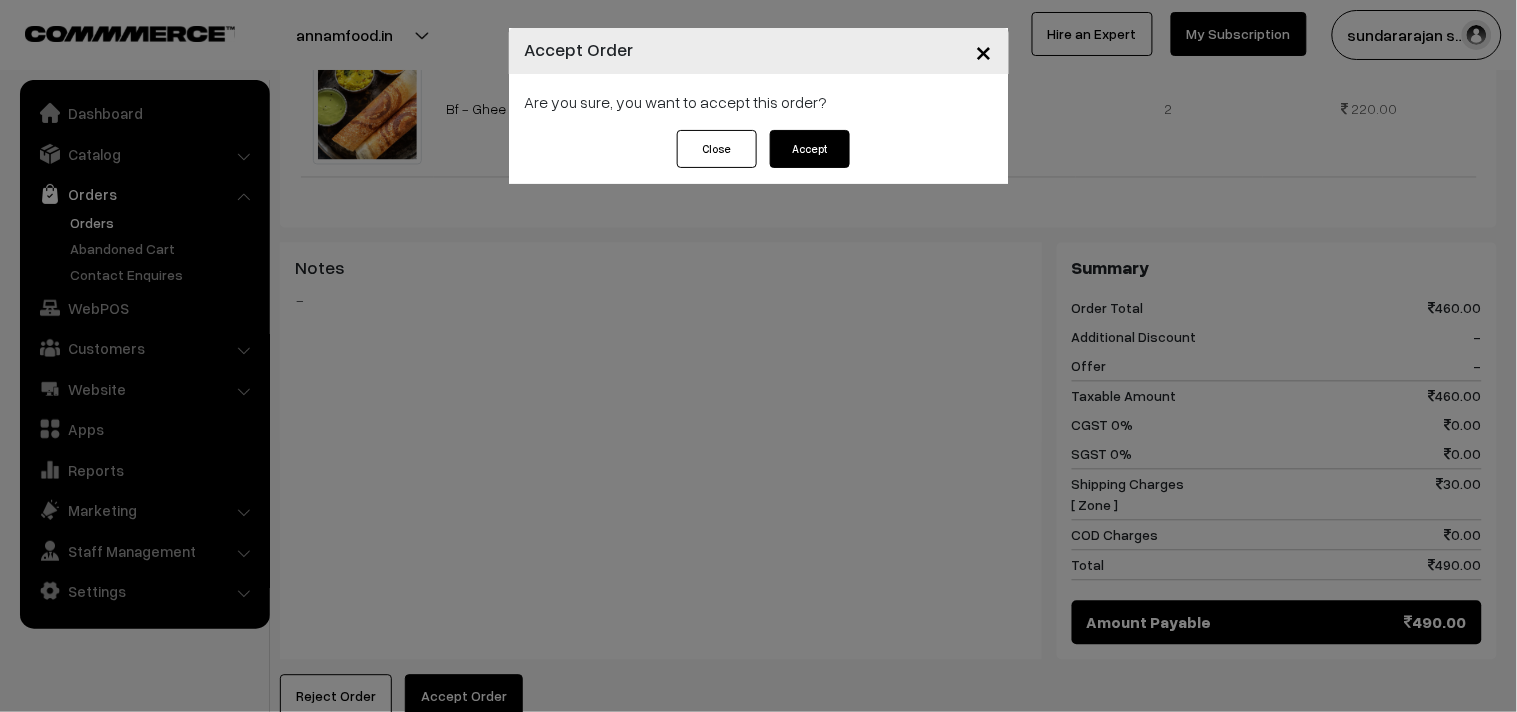 click on "Accept" at bounding box center [810, 149] 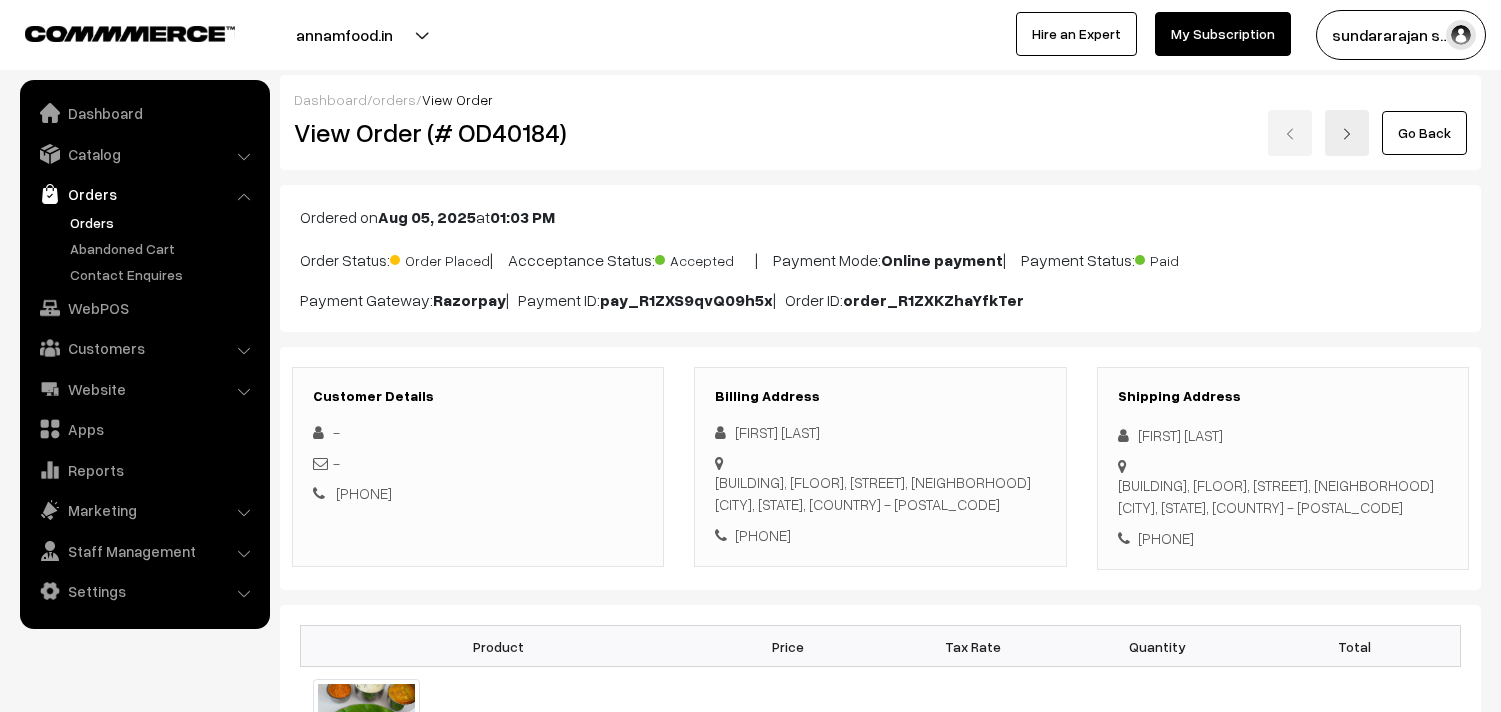 scroll, scrollTop: 0, scrollLeft: 0, axis: both 